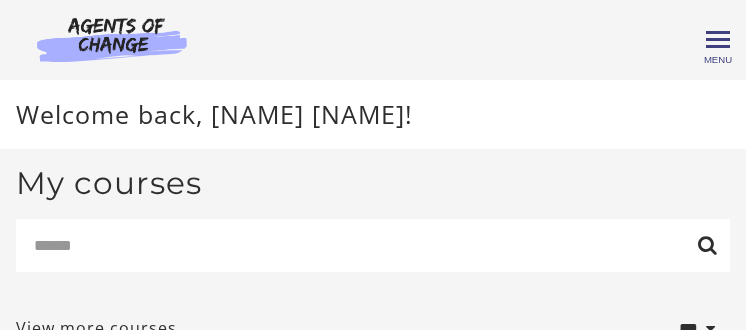 scroll, scrollTop: 0, scrollLeft: 0, axis: both 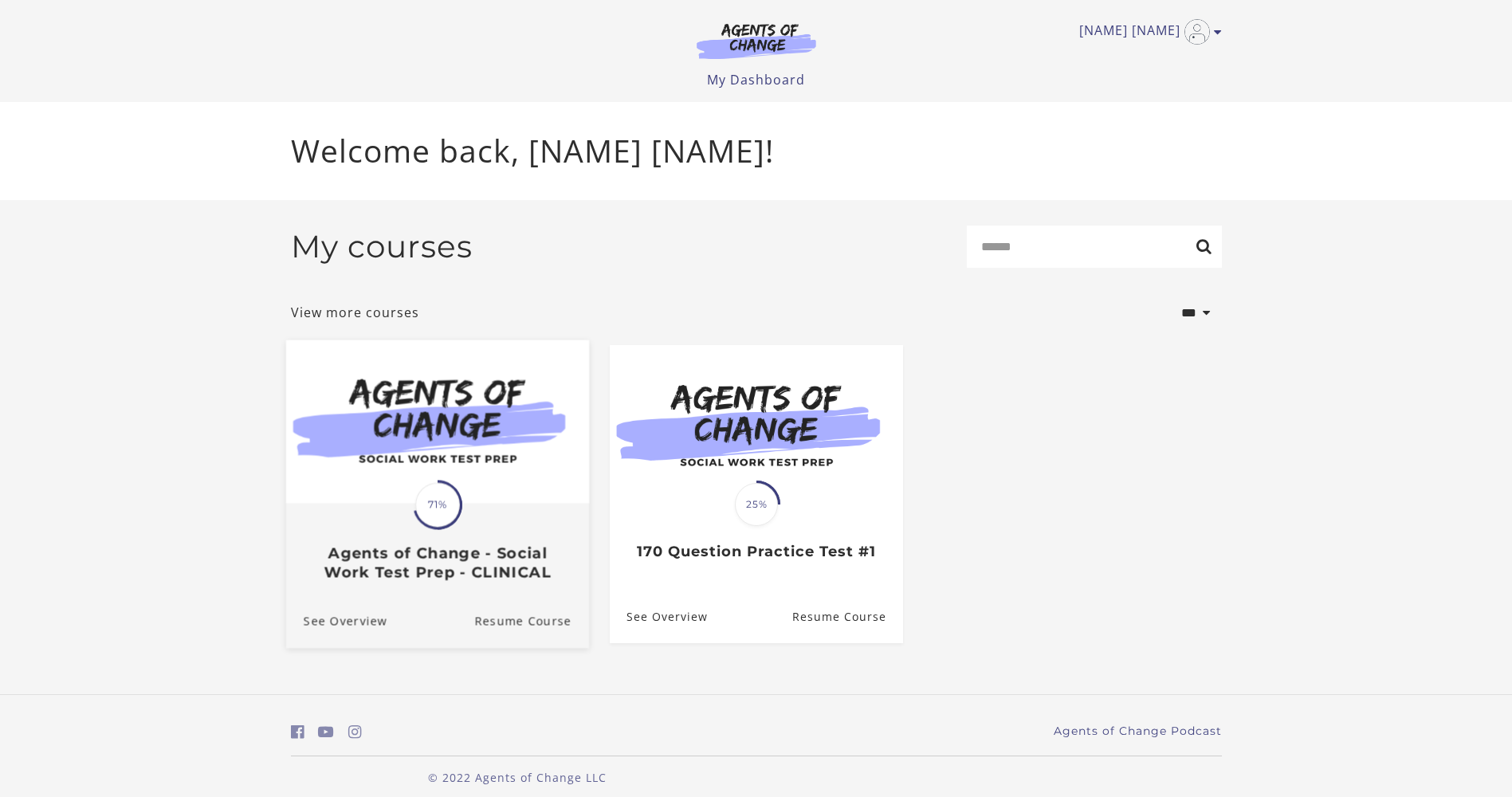 click at bounding box center [437, 421] 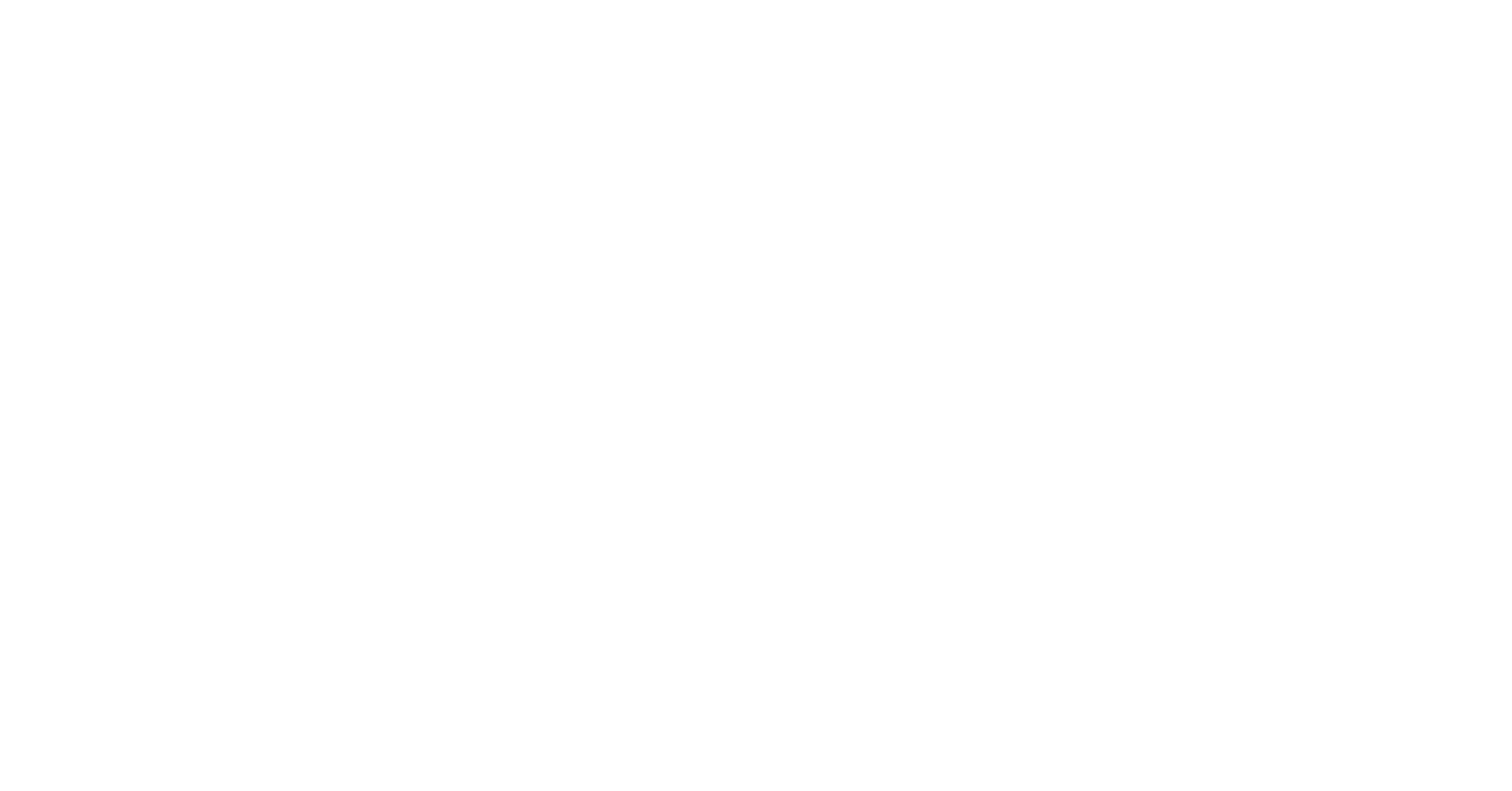 scroll, scrollTop: 0, scrollLeft: 0, axis: both 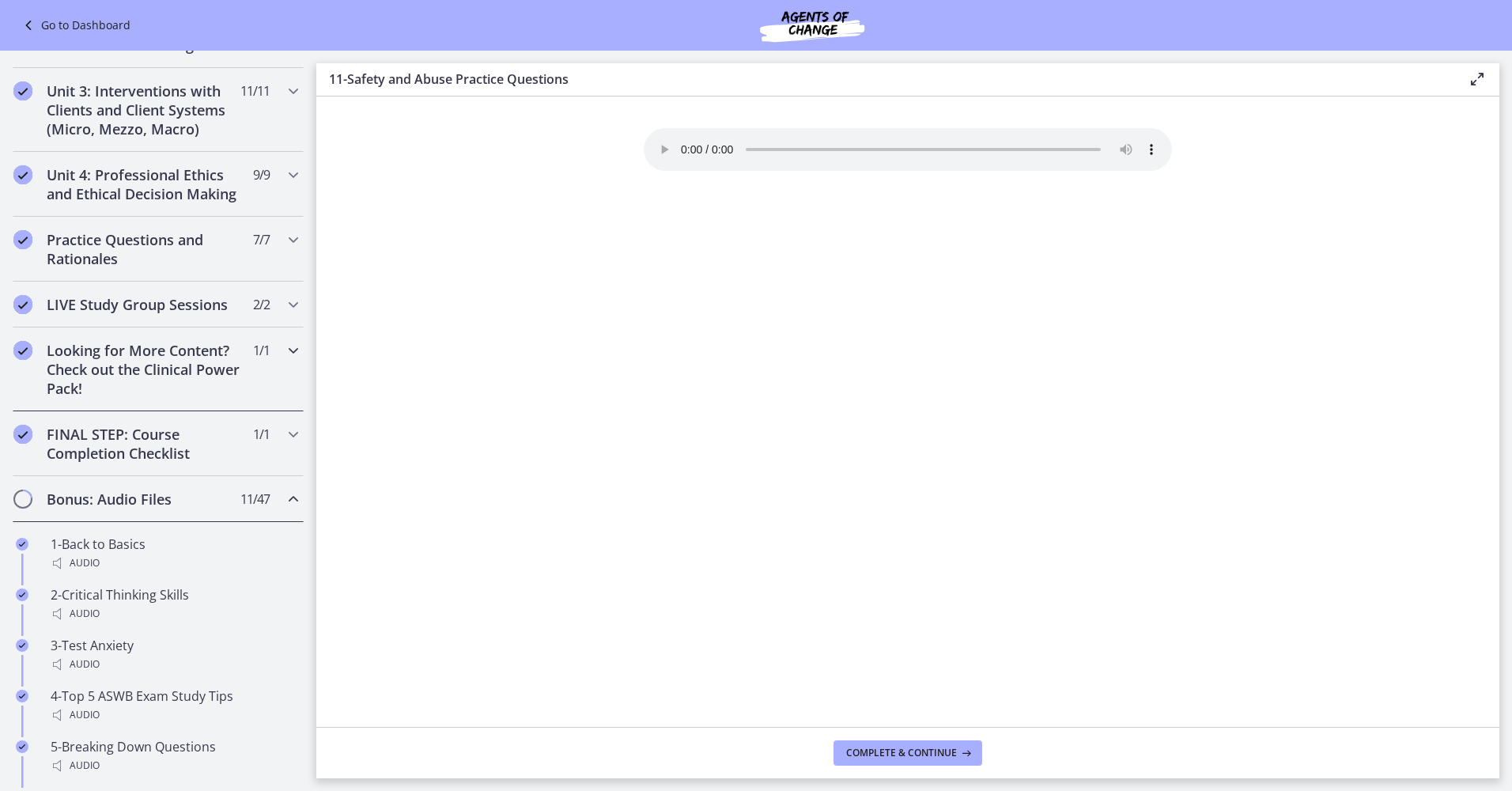 click on "Looking for More Content? Check out the Clinical Power Pack!" at bounding box center (143, 369) 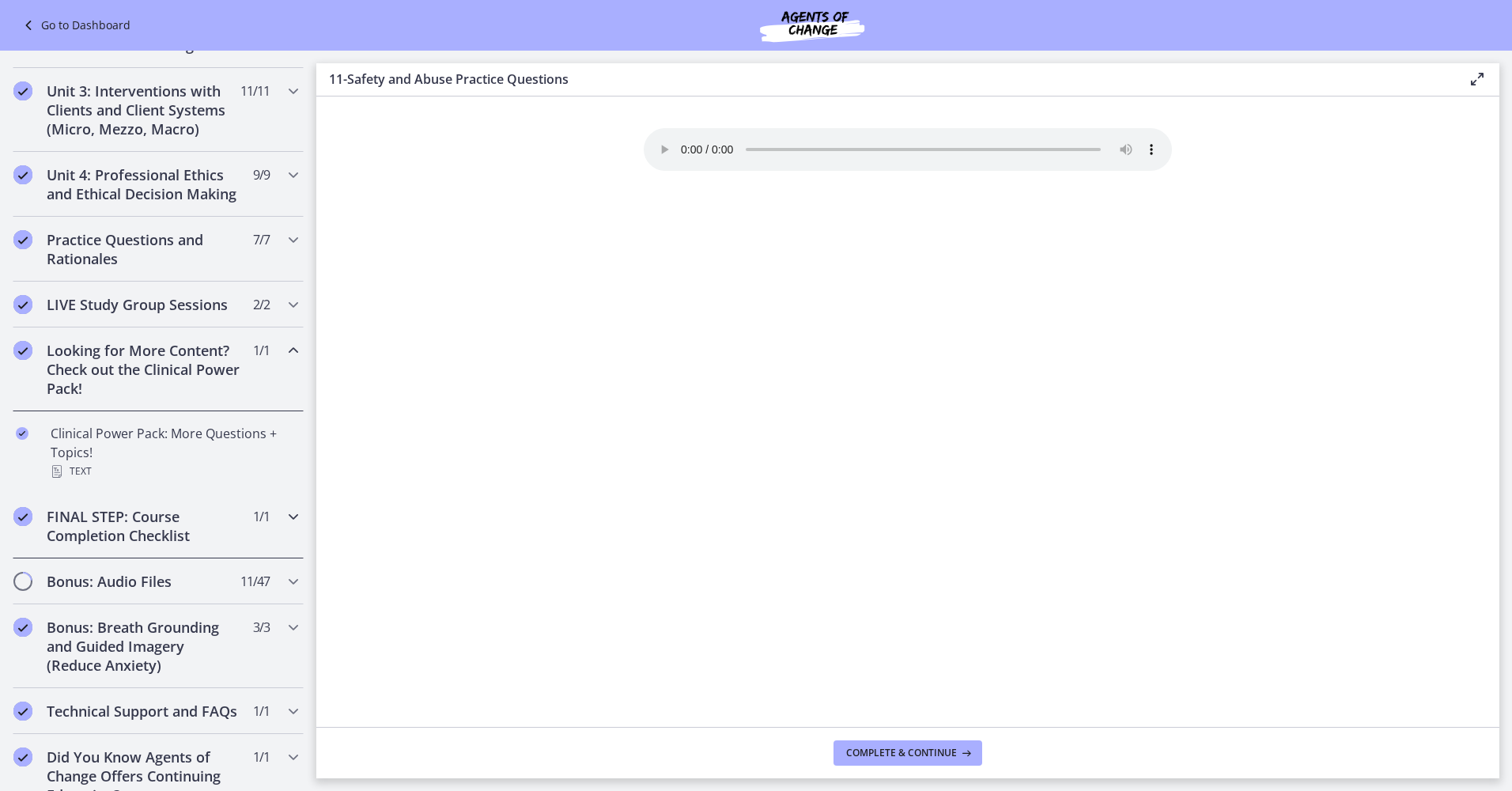 click on "FINAL STEP: Course Completion Checklist" at bounding box center (143, 526) 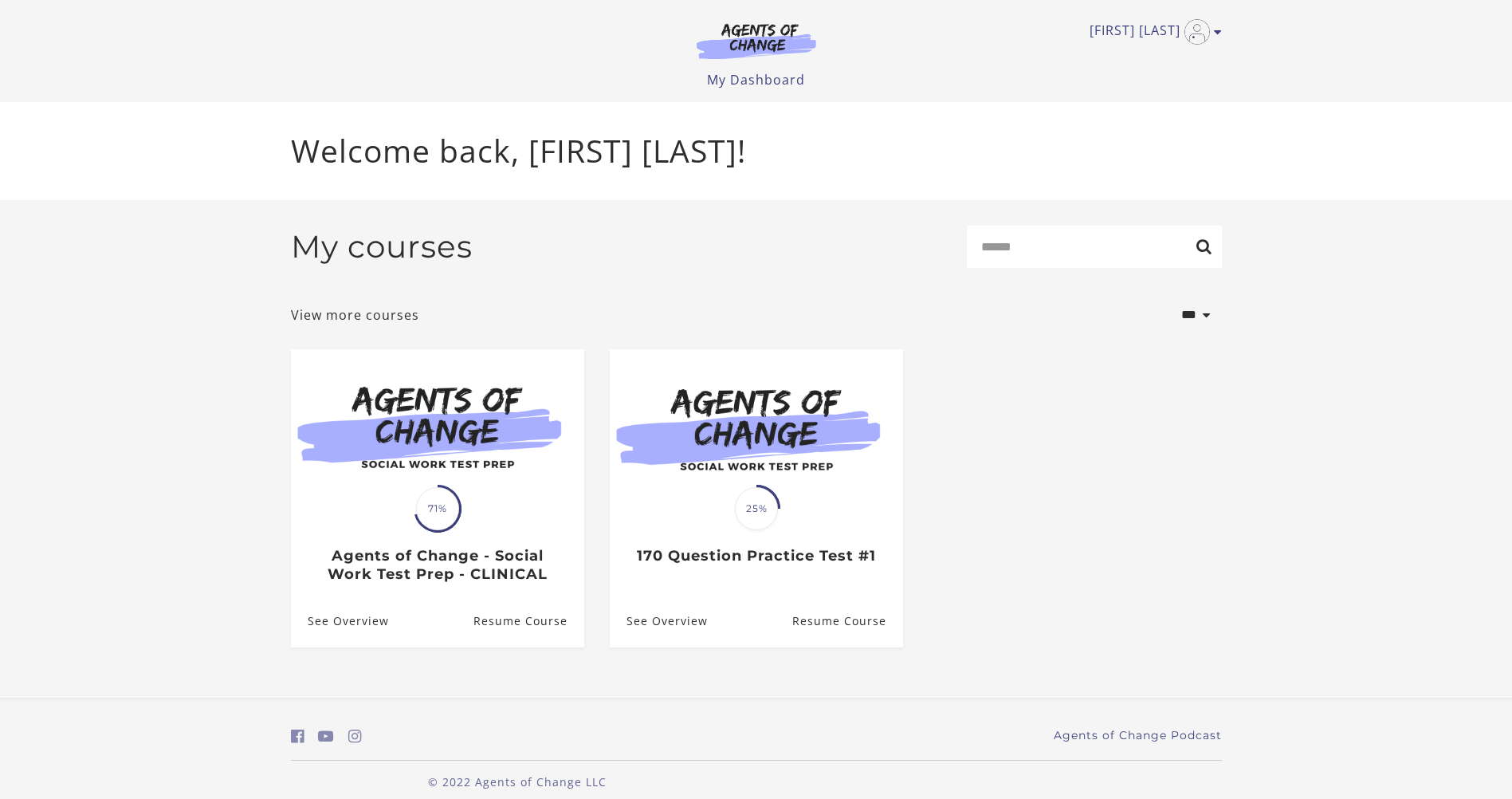 scroll, scrollTop: 0, scrollLeft: 0, axis: both 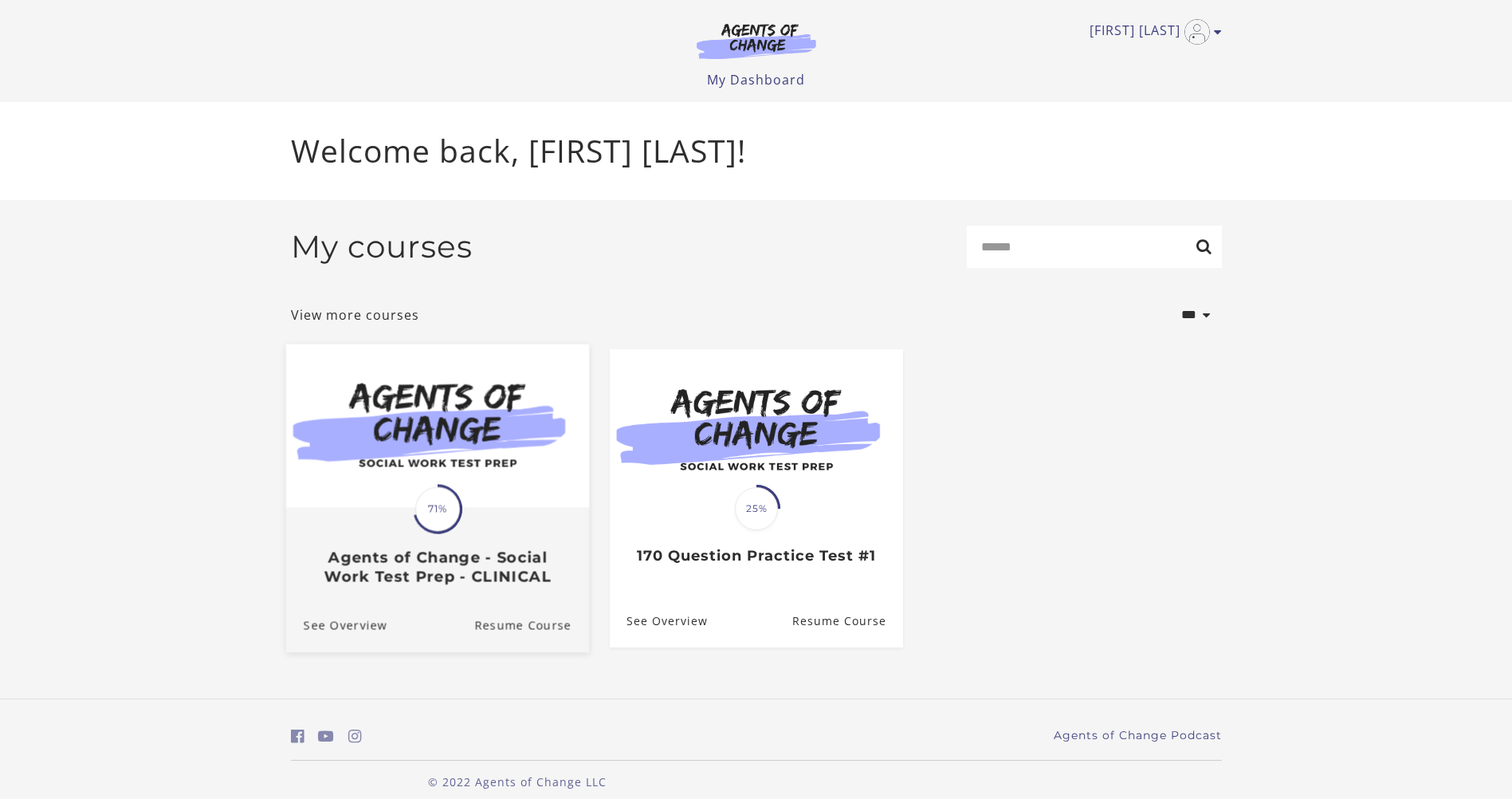 click at bounding box center [437, 425] 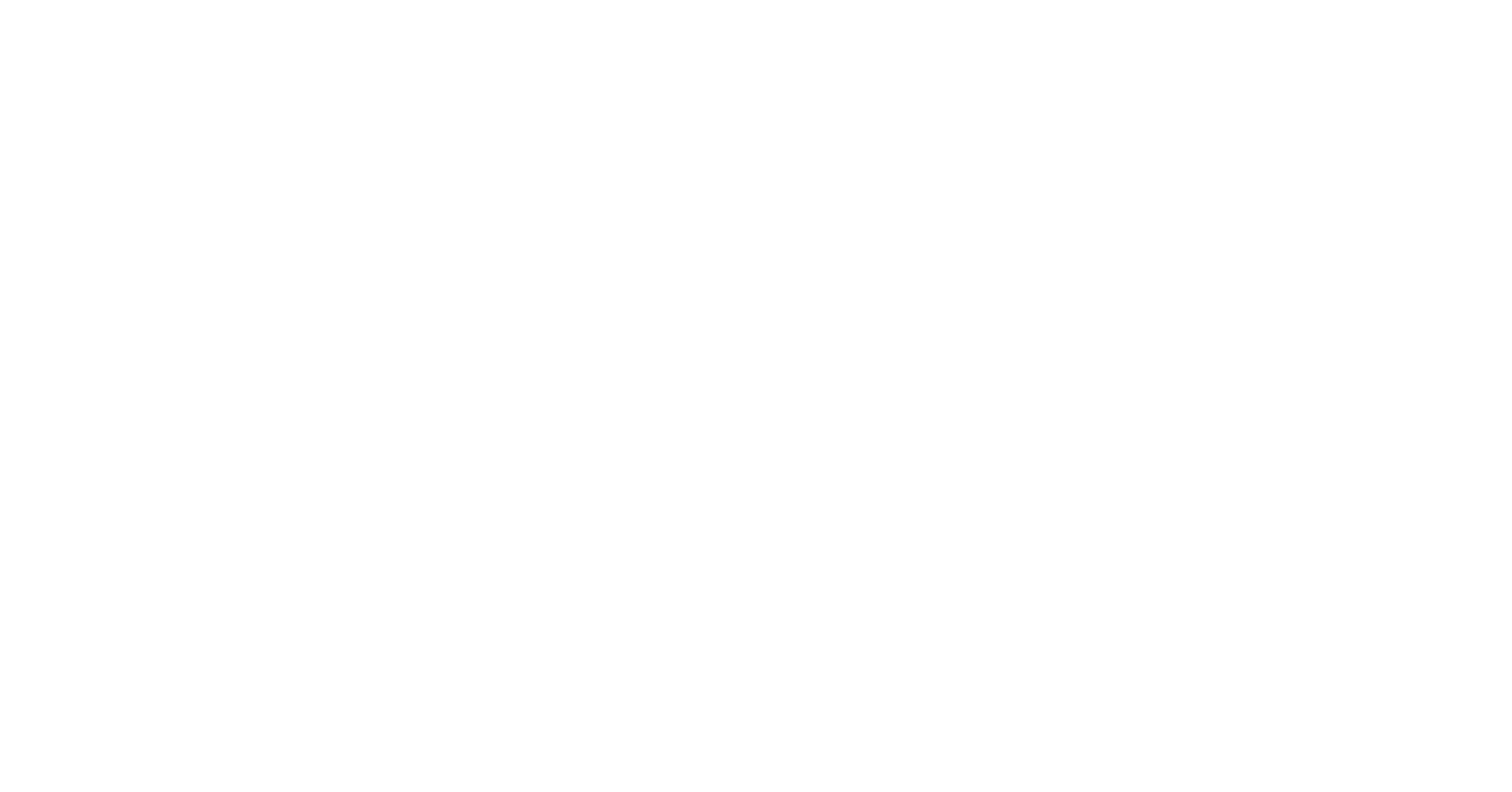 scroll, scrollTop: 0, scrollLeft: 0, axis: both 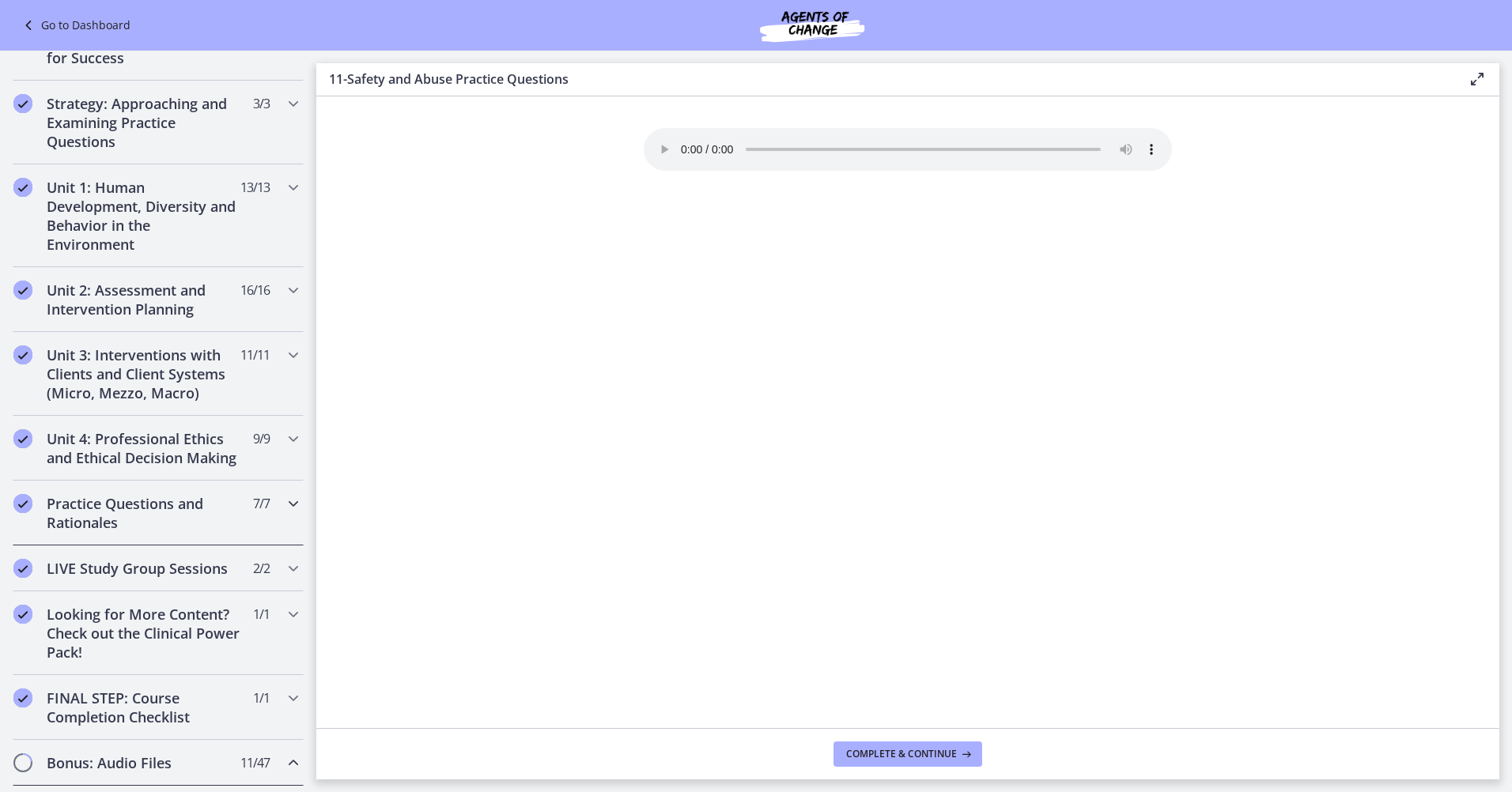 click on "Practice Questions and Rationales" at bounding box center [143, 513] 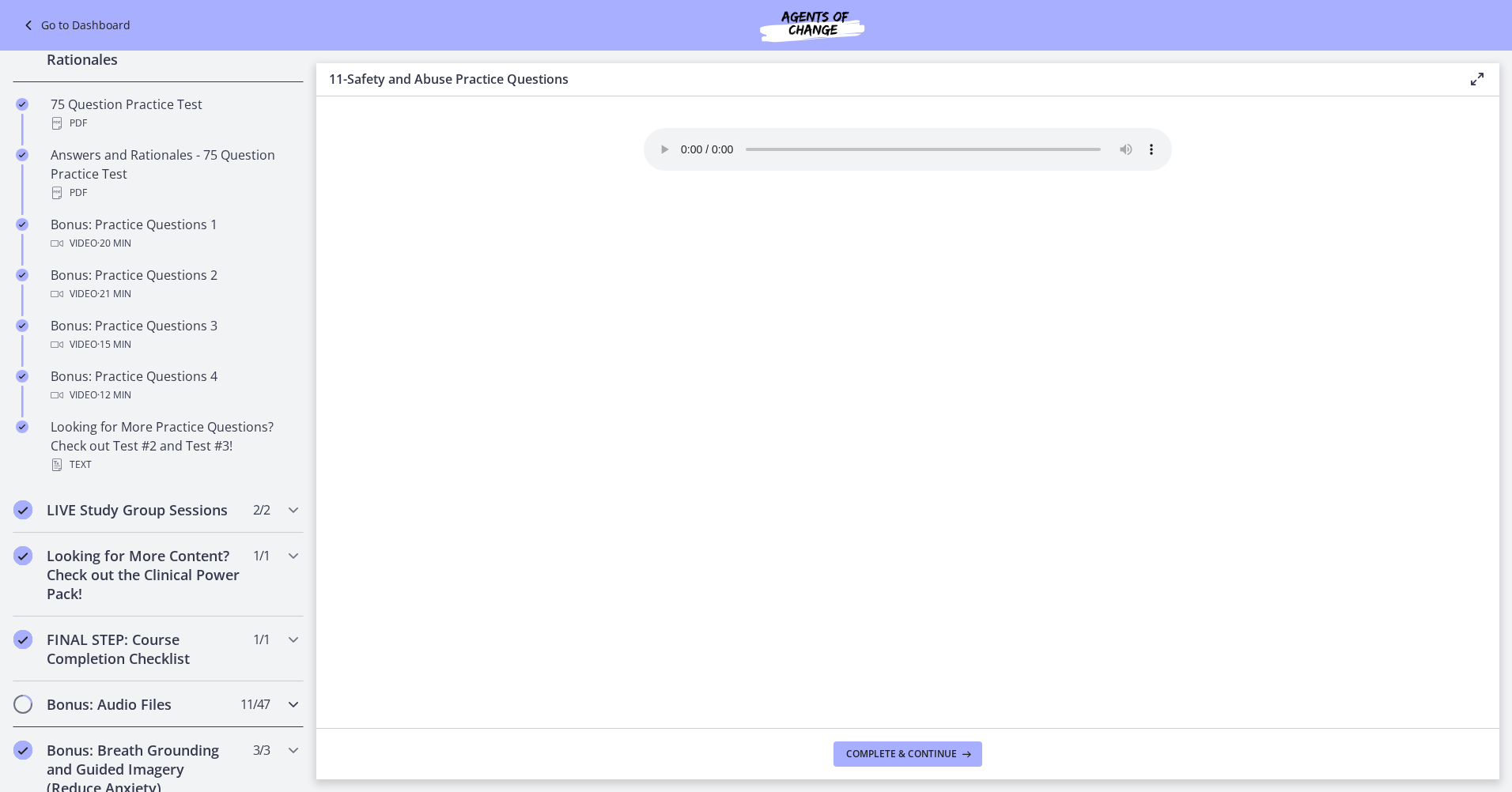 scroll, scrollTop: 790, scrollLeft: 0, axis: vertical 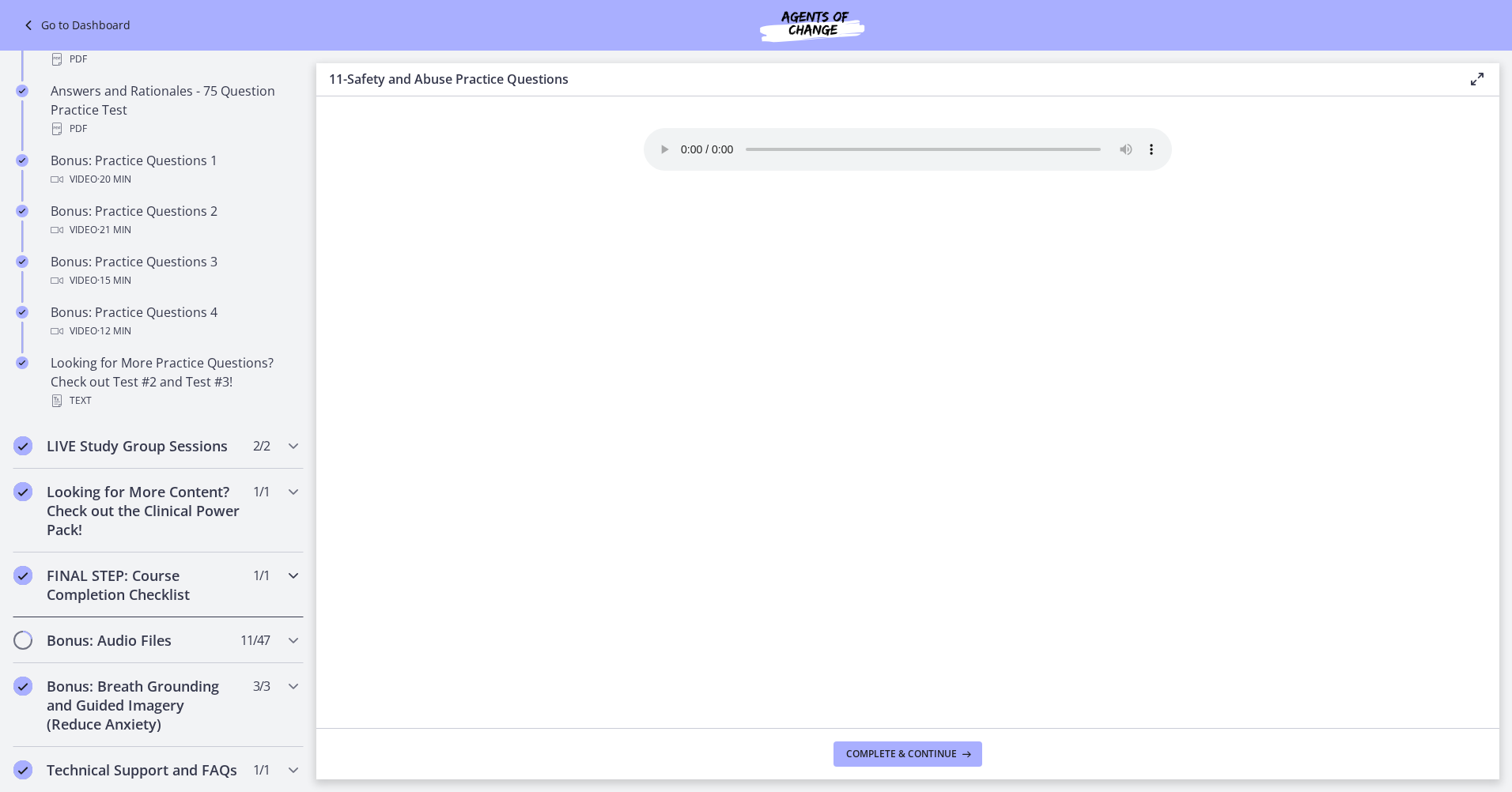 click on "FINAL STEP: Course Completion Checklist" at bounding box center (143, 585) 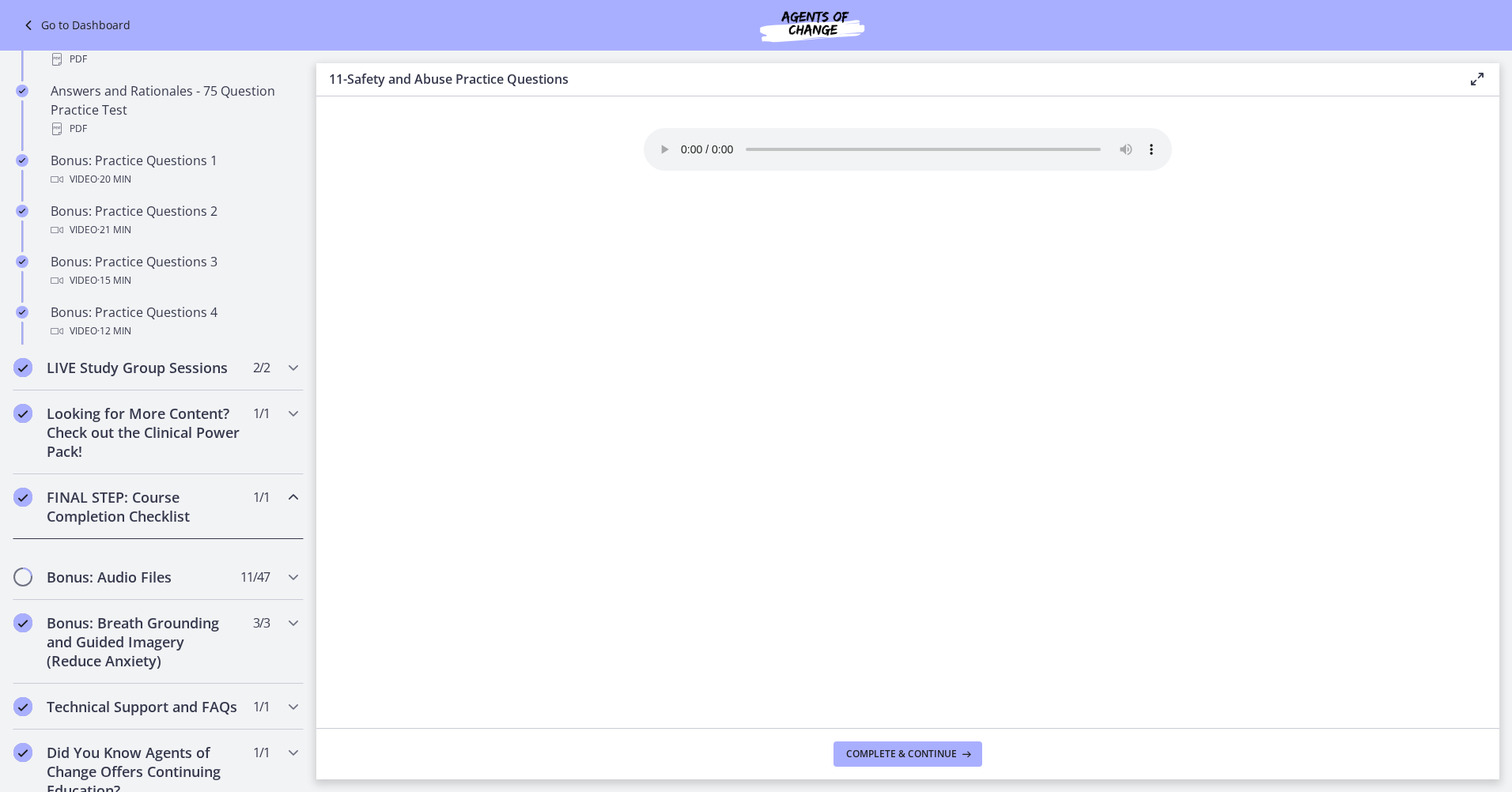 scroll, scrollTop: 590, scrollLeft: 0, axis: vertical 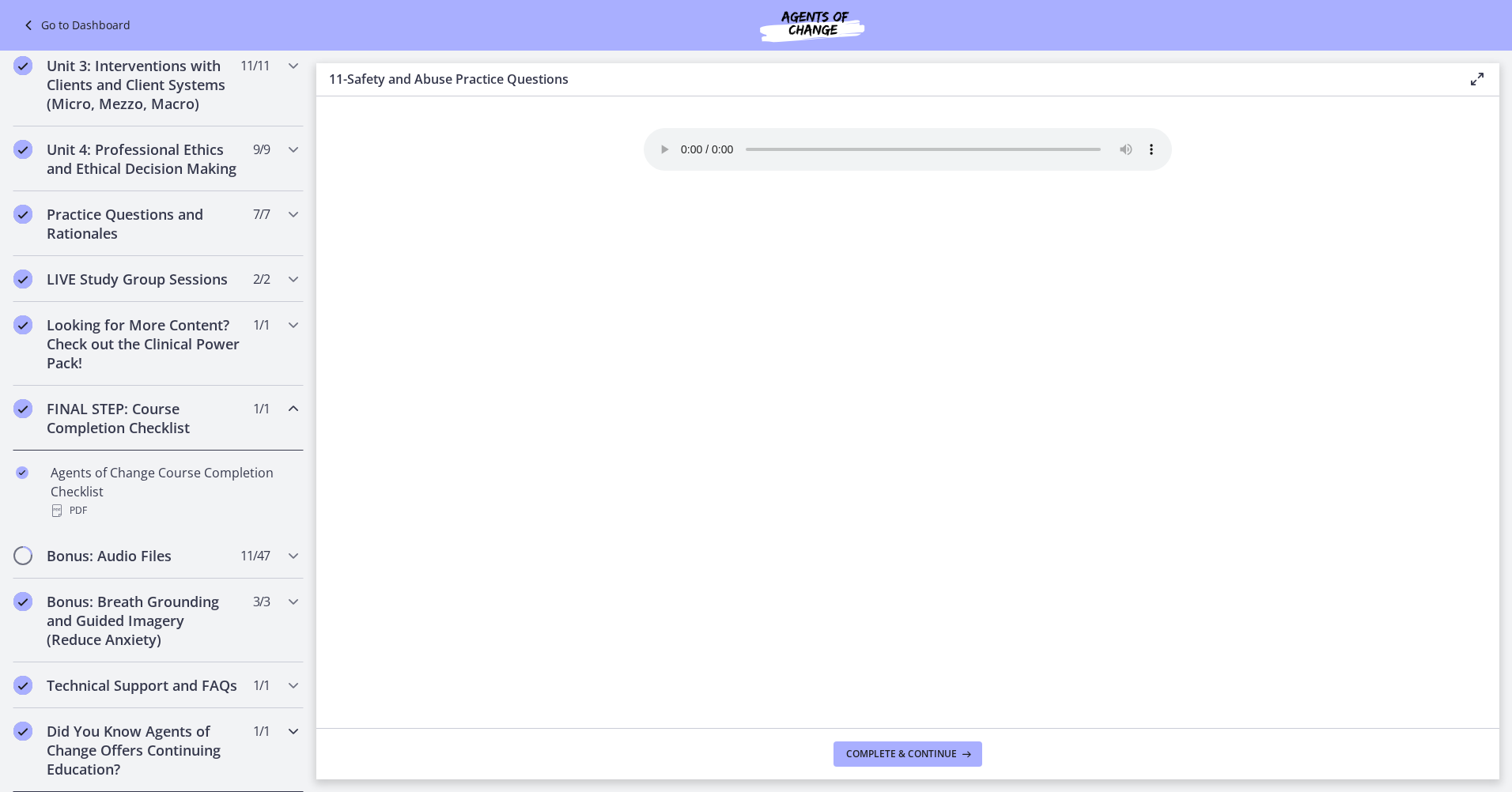 click on "Did You Know Agents of Change Offers Continuing Education?" at bounding box center [143, 750] 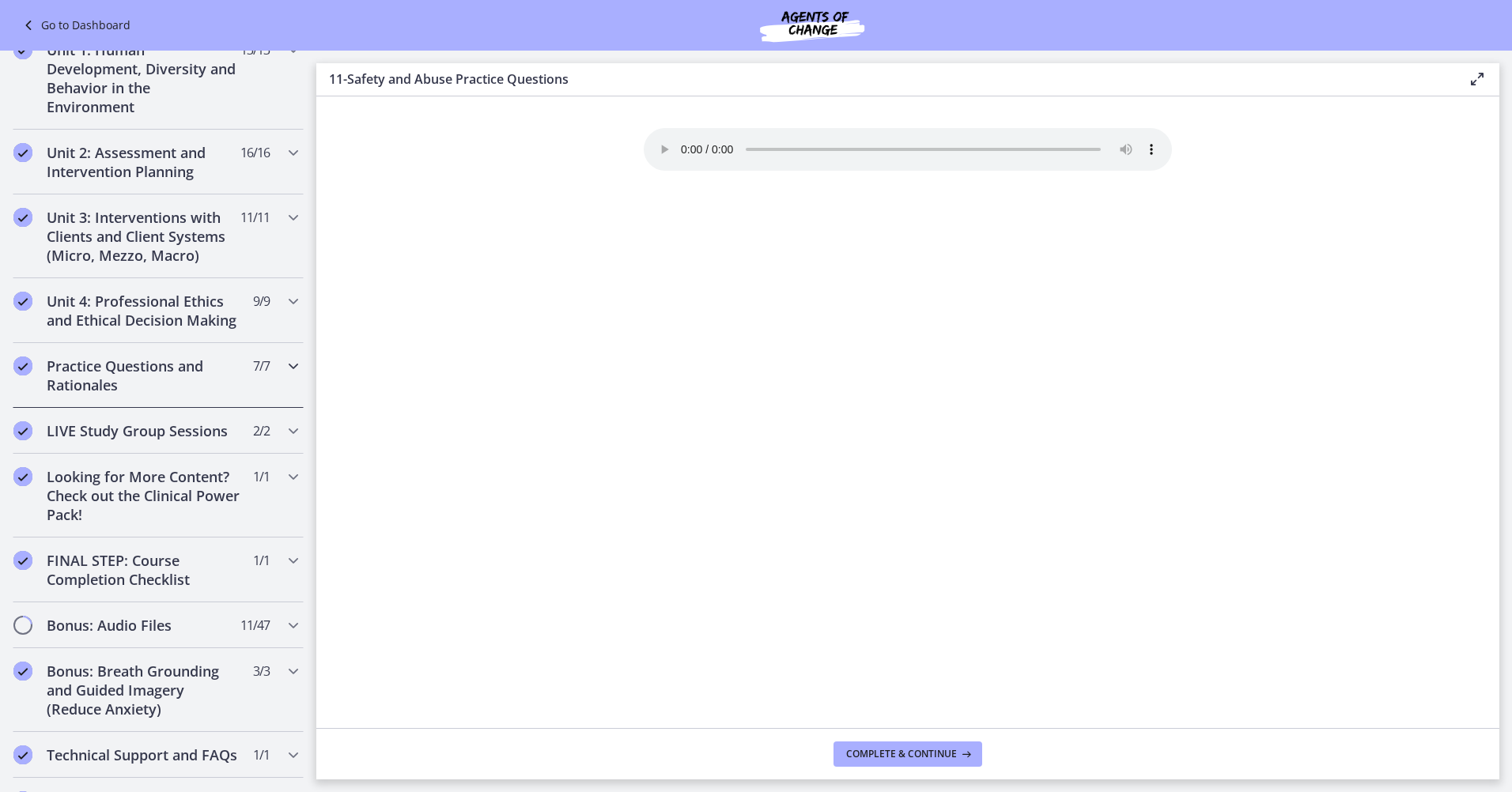 scroll, scrollTop: 63, scrollLeft: 0, axis: vertical 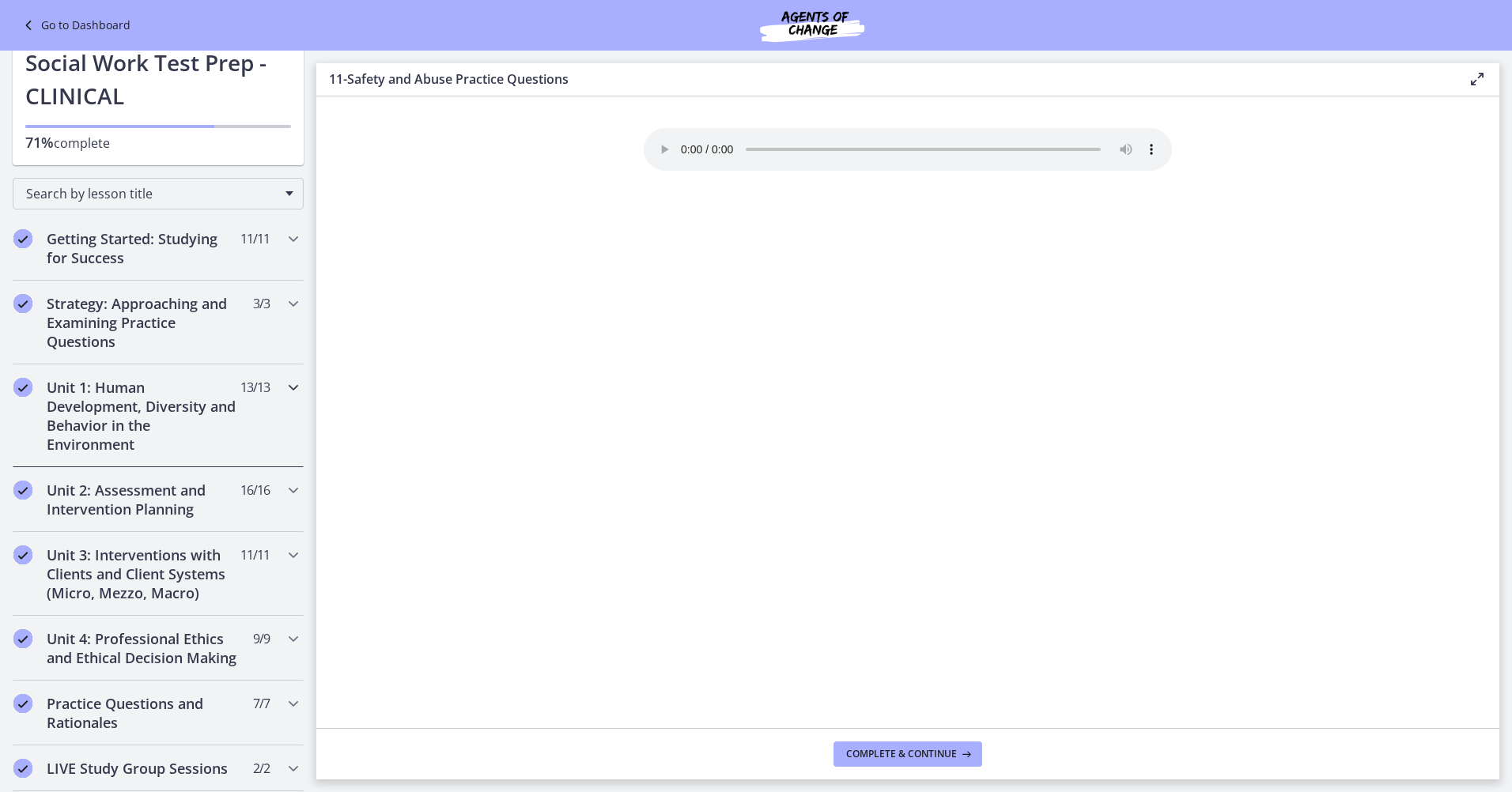click on "Unit 1: Human Development, Diversity and Behavior in the Environment" at bounding box center [143, 416] 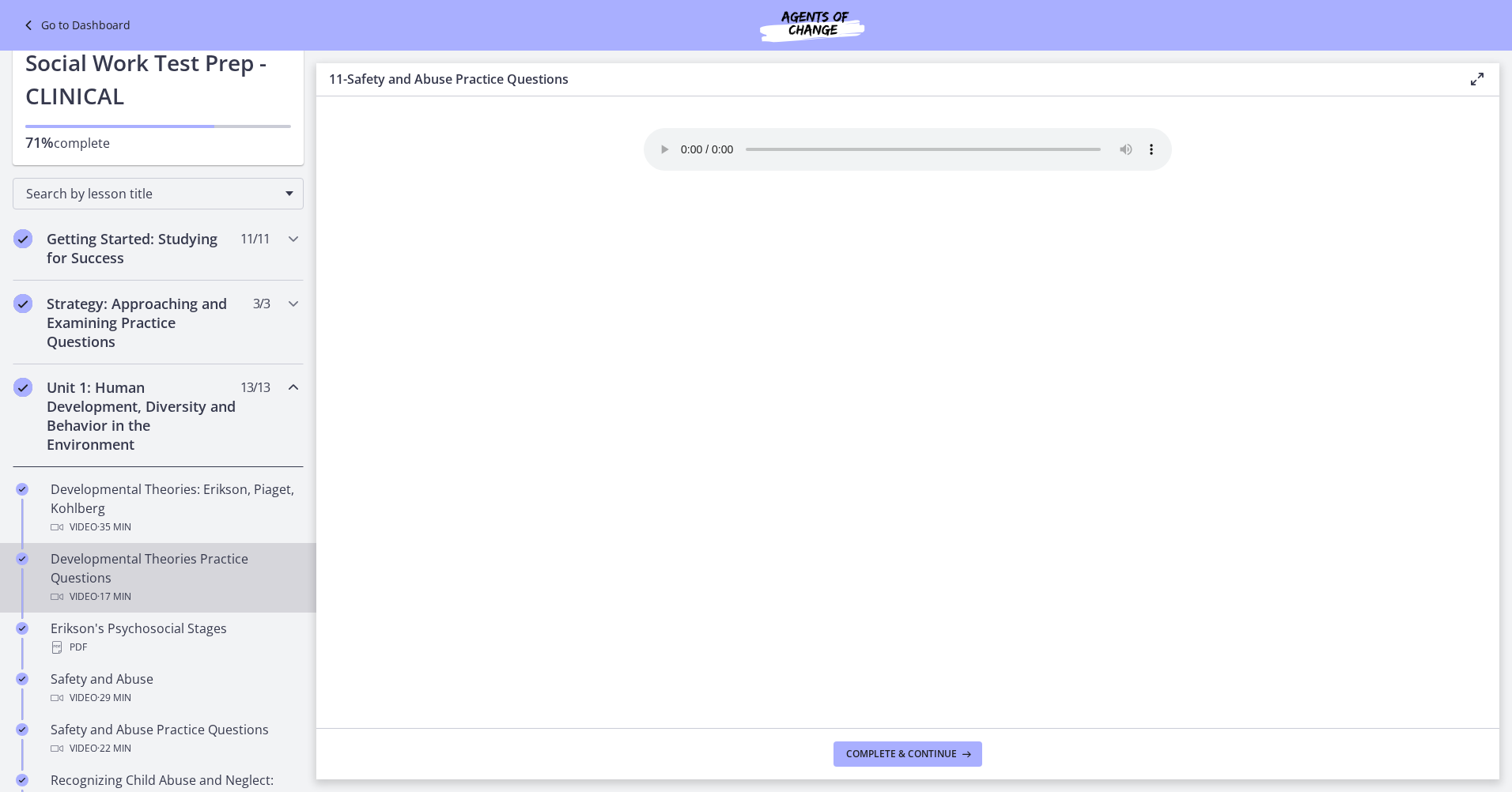 scroll, scrollTop: 327, scrollLeft: 0, axis: vertical 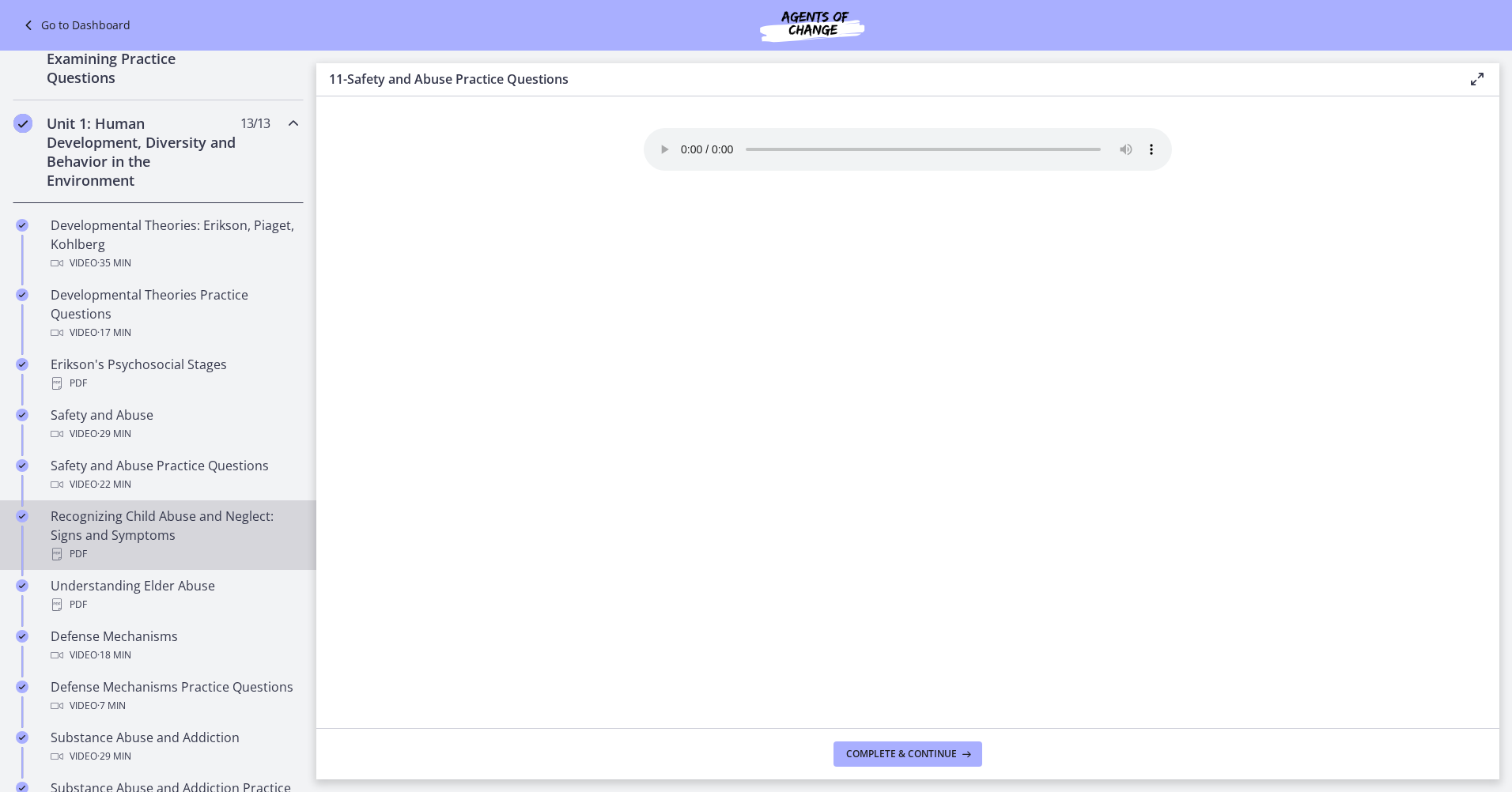 click on "Recognizing Child Abuse and Neglect: Signs and Symptoms
PDF" at bounding box center (174, 535) 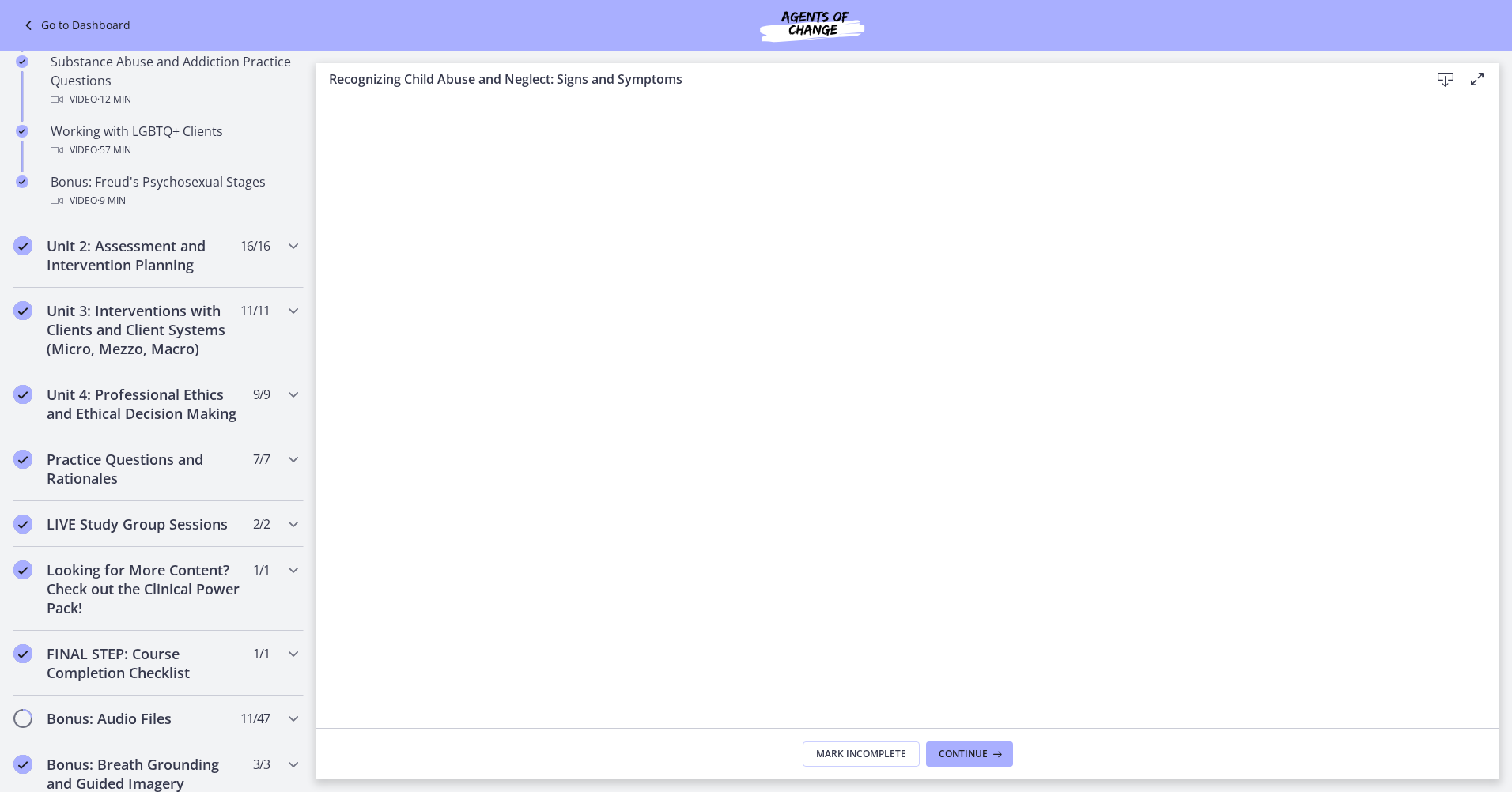 scroll, scrollTop: 1273, scrollLeft: 0, axis: vertical 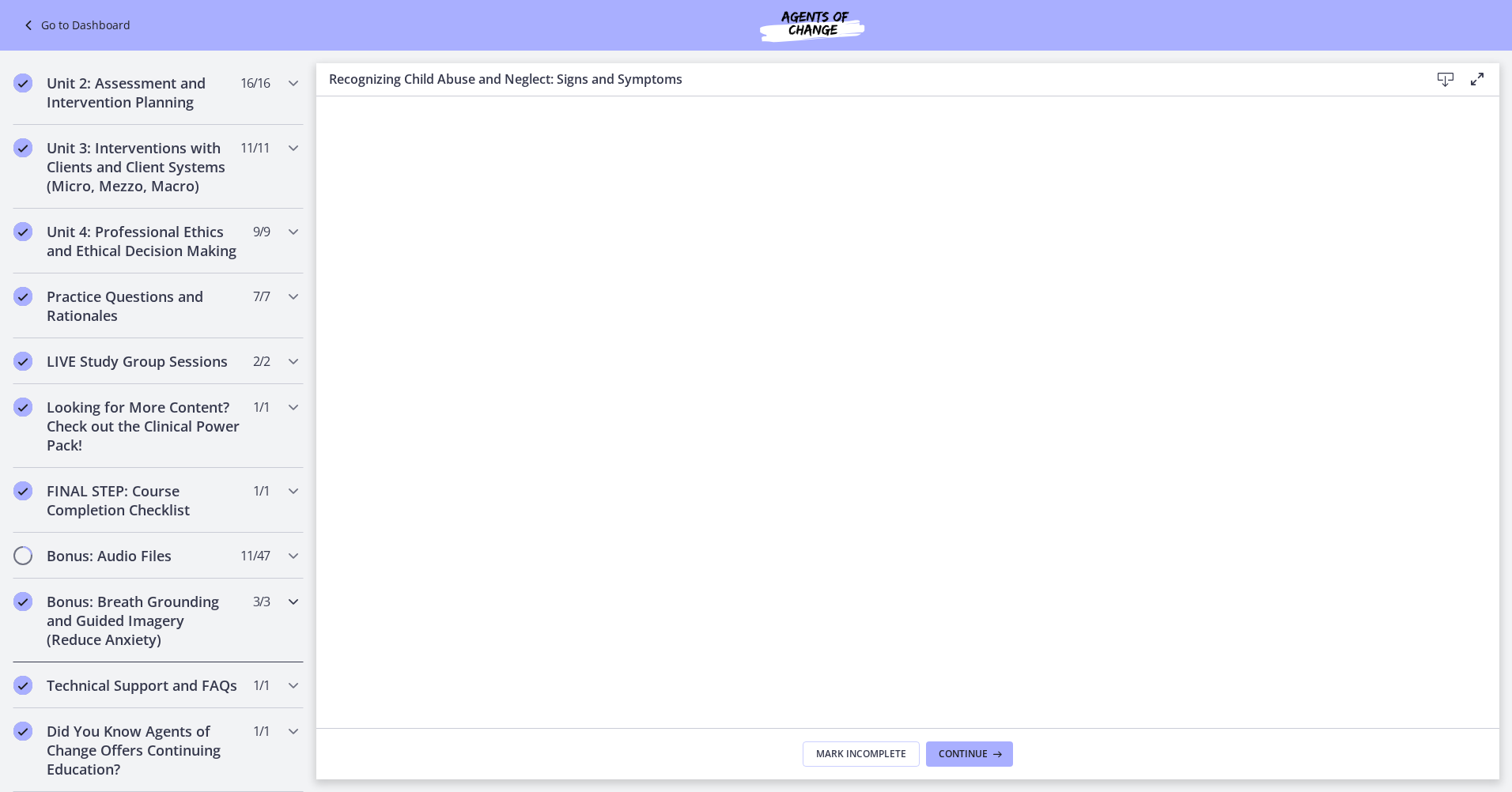 click on "Bonus: Breath Grounding and Guided Imagery (Reduce Anxiety)" at bounding box center (143, 620) 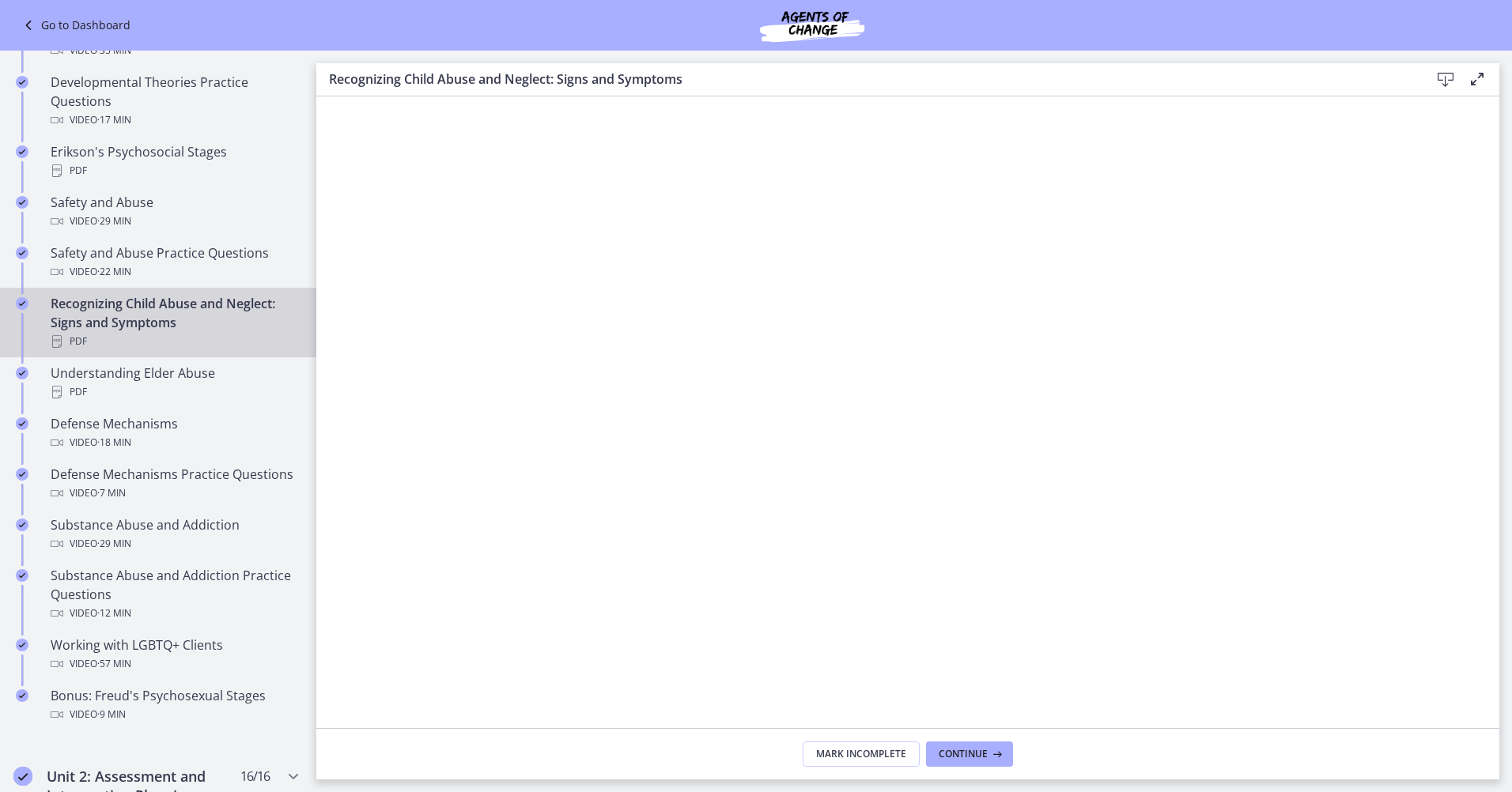scroll, scrollTop: 508, scrollLeft: 0, axis: vertical 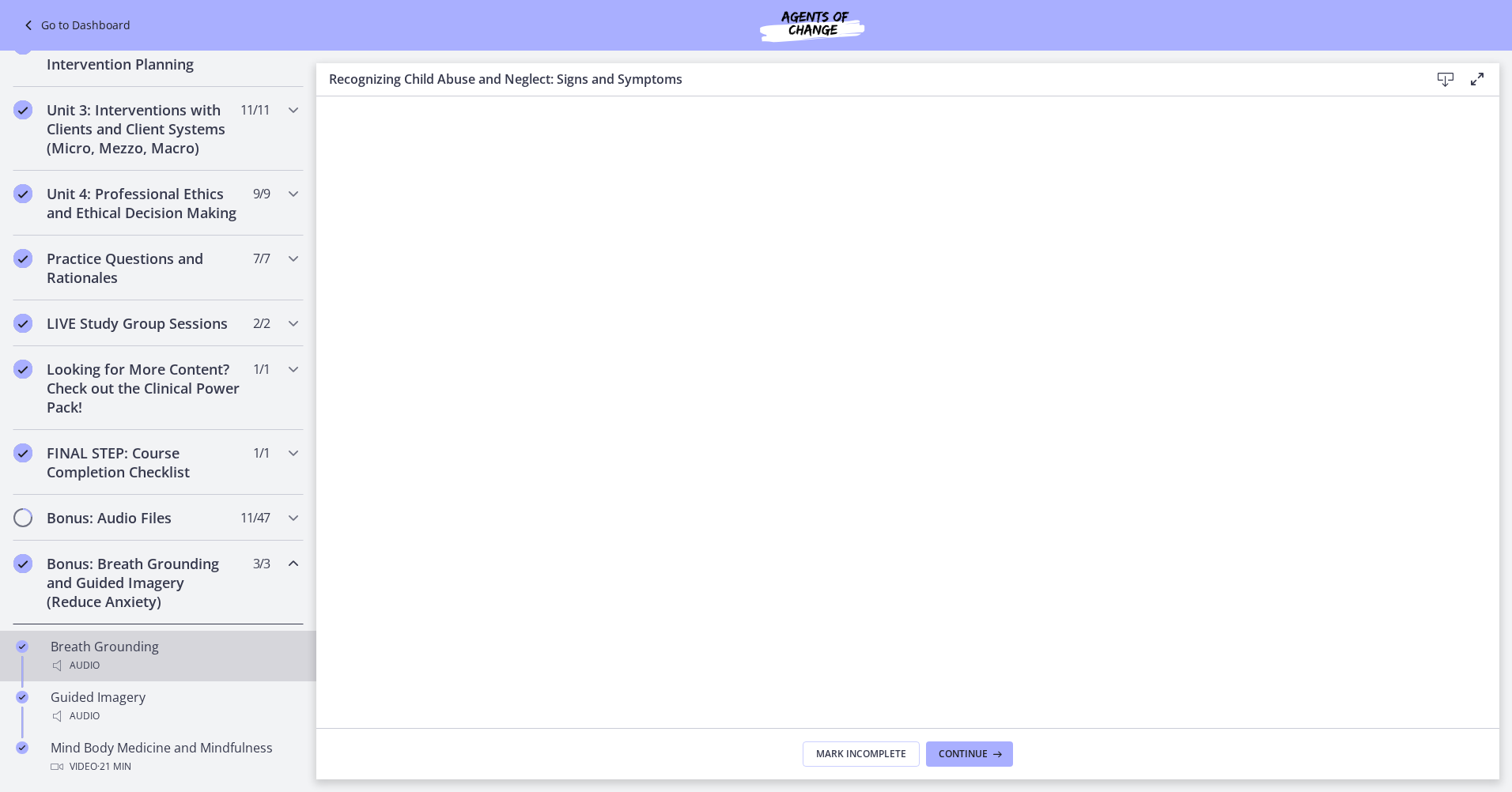 click on "Breath Grounding
Audio" at bounding box center (174, 656) 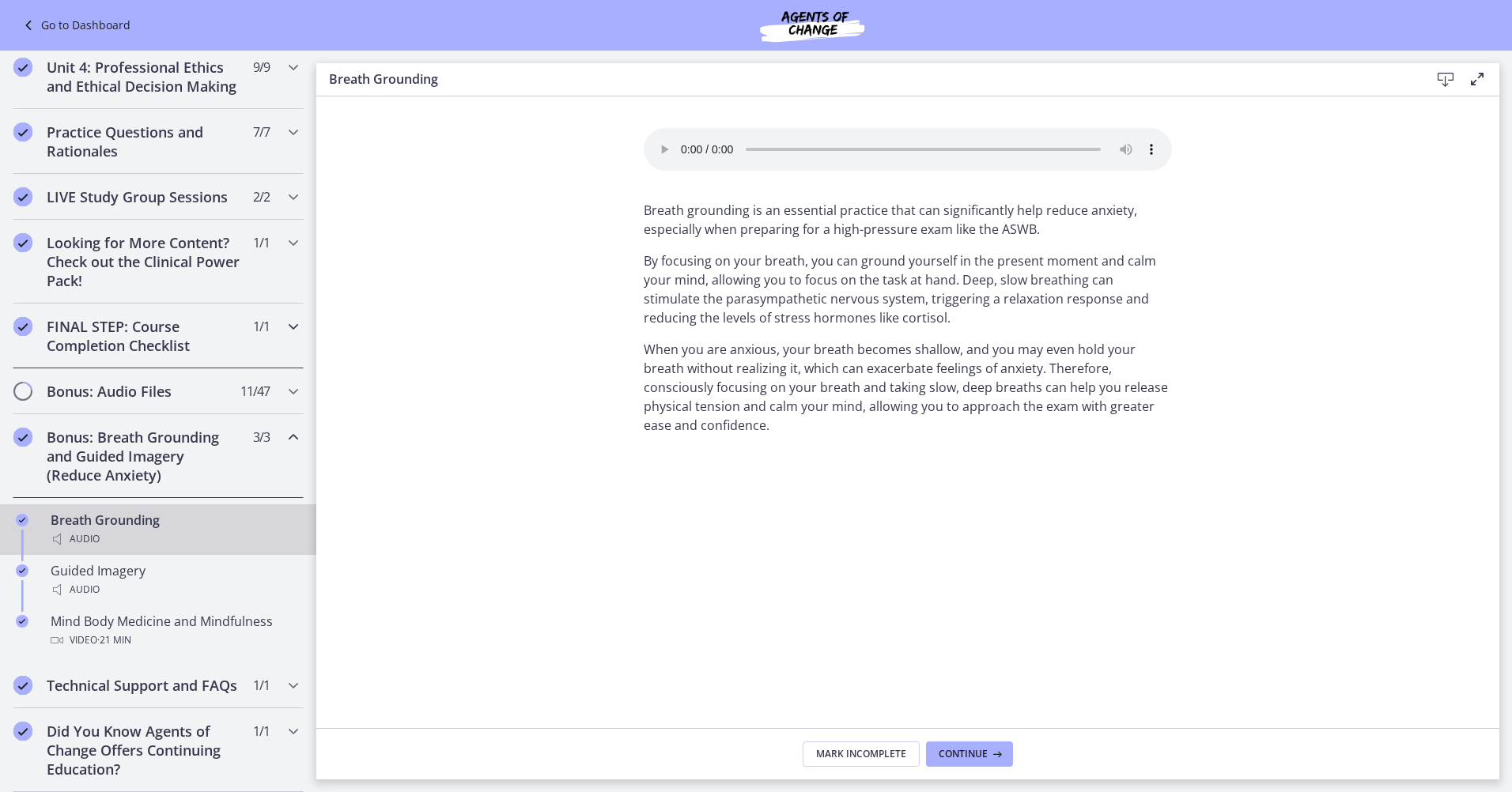 scroll, scrollTop: 673, scrollLeft: 0, axis: vertical 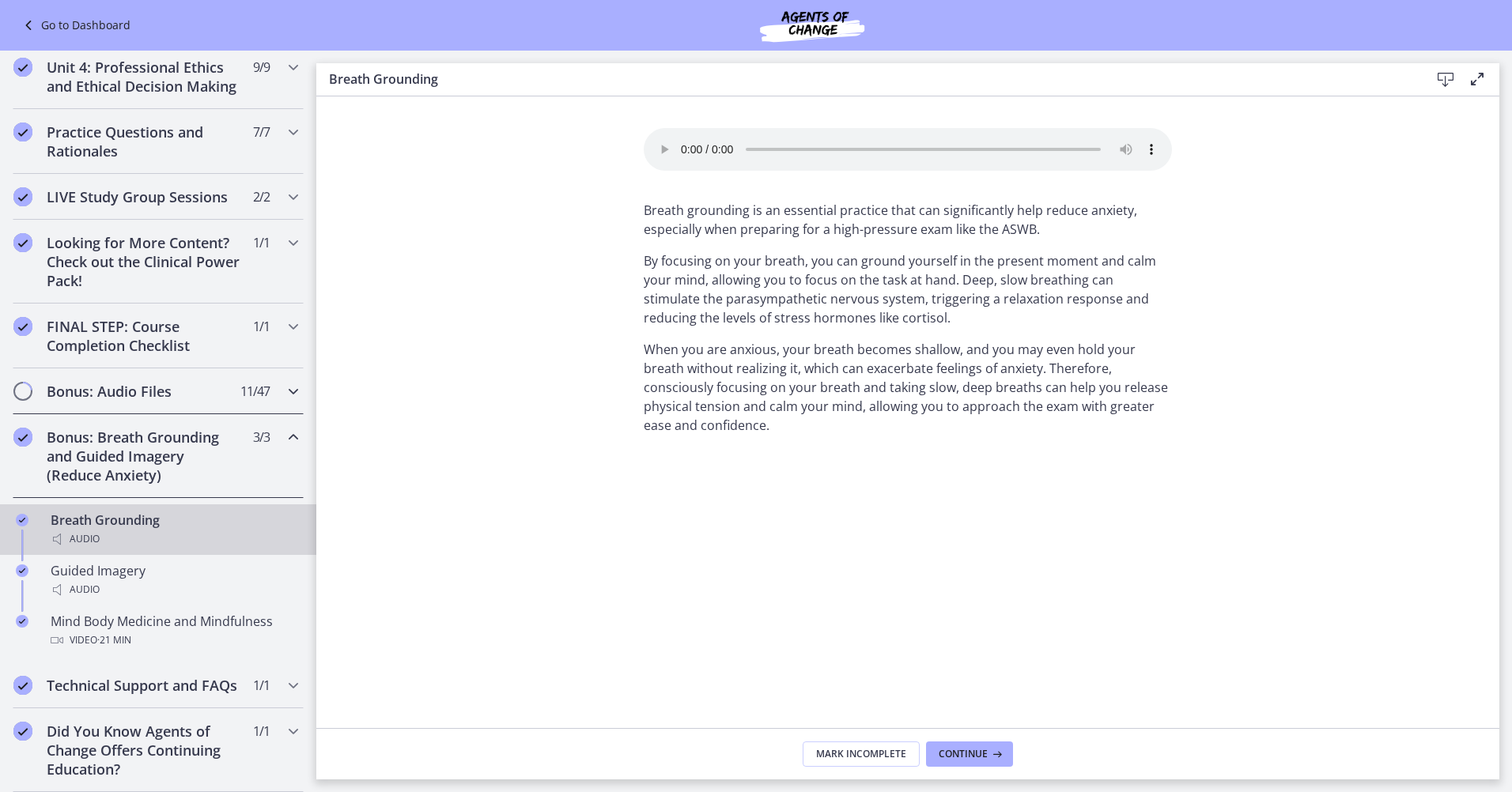 click on "Bonus: Audio Files" at bounding box center [143, 391] 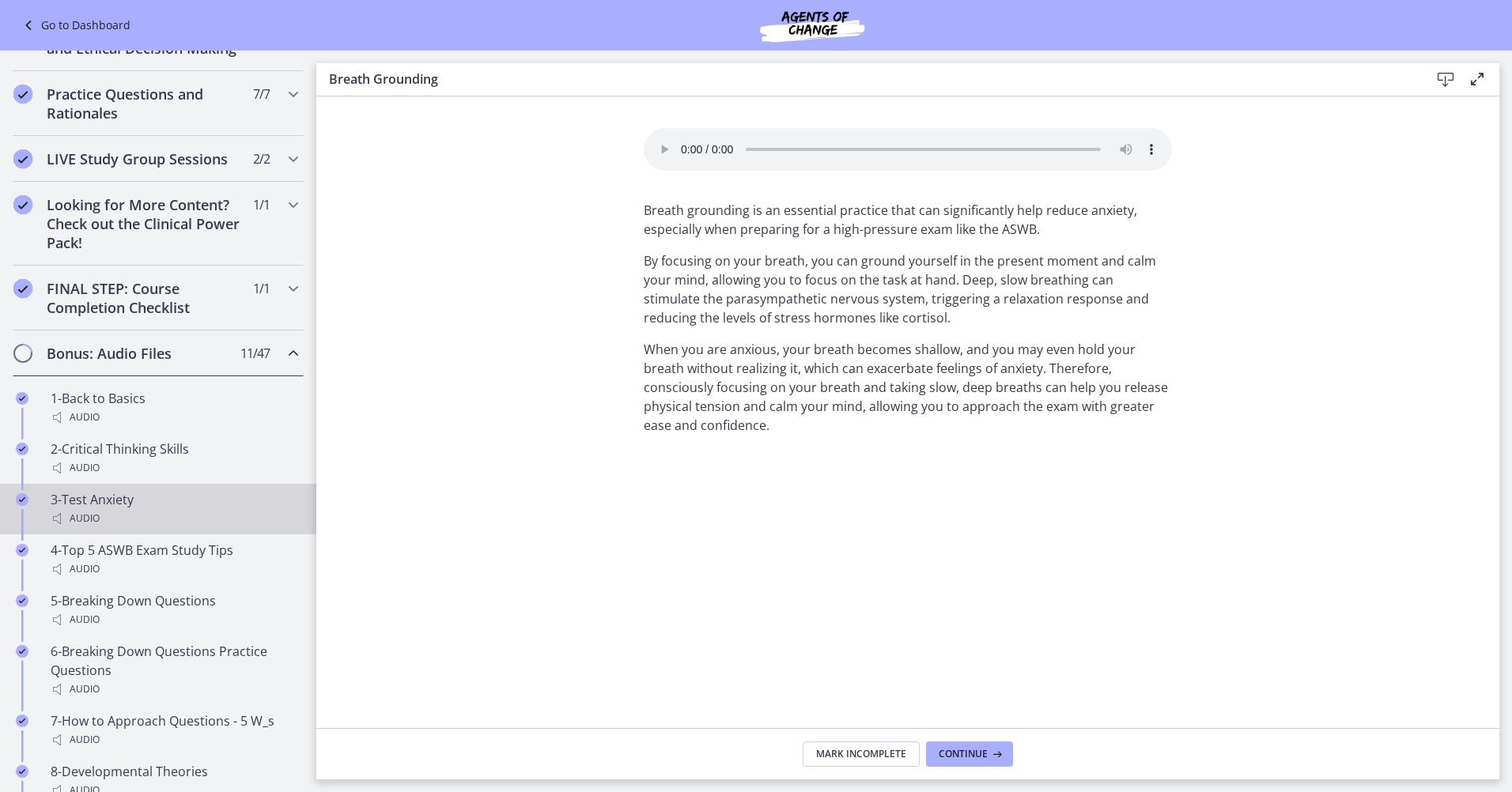 click on "3-Test Anxiety
Audio" at bounding box center [174, 509] 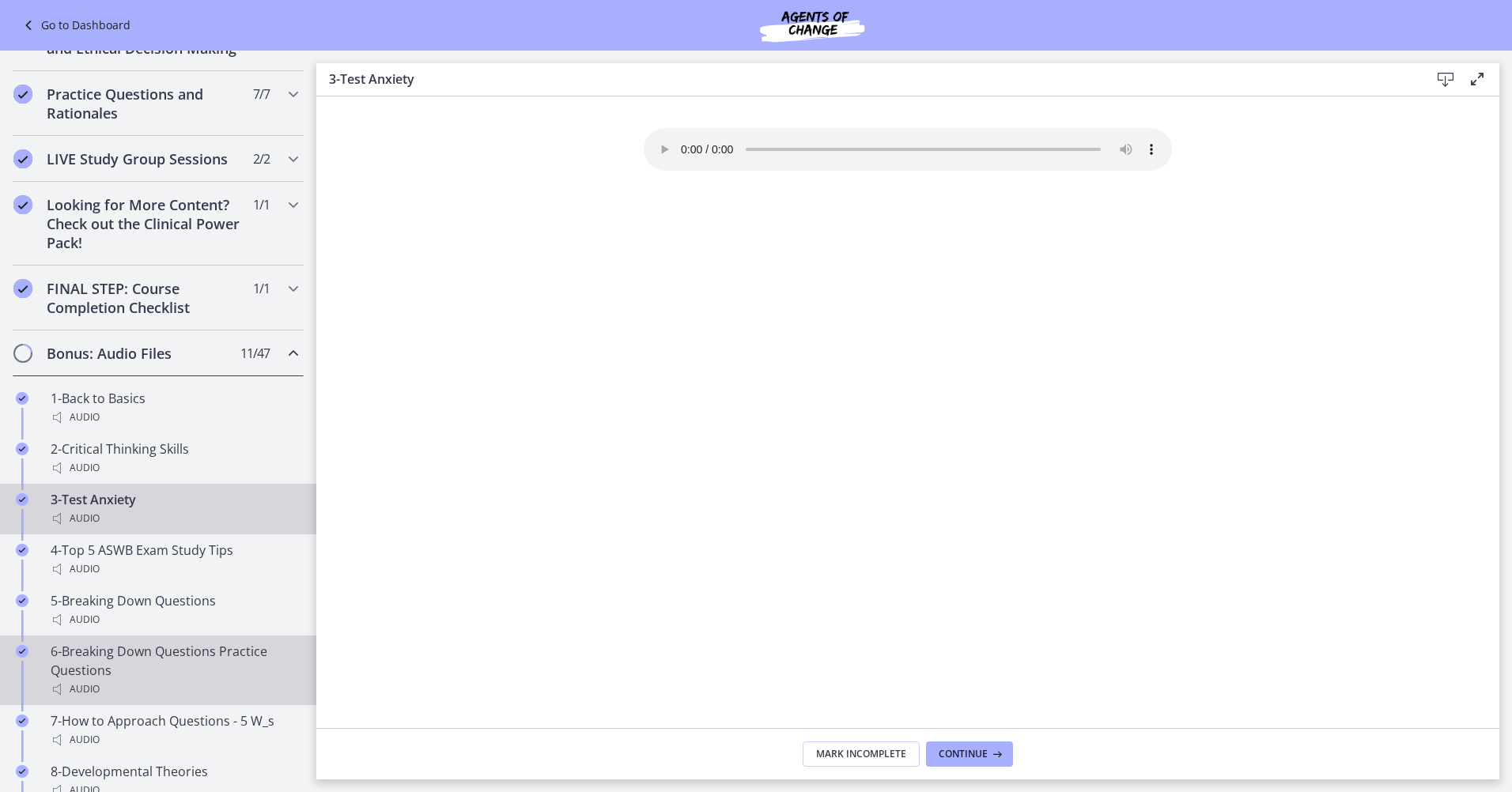 click on "6-Breaking Down Questions Practice Questions
Audio" at bounding box center (174, 670) 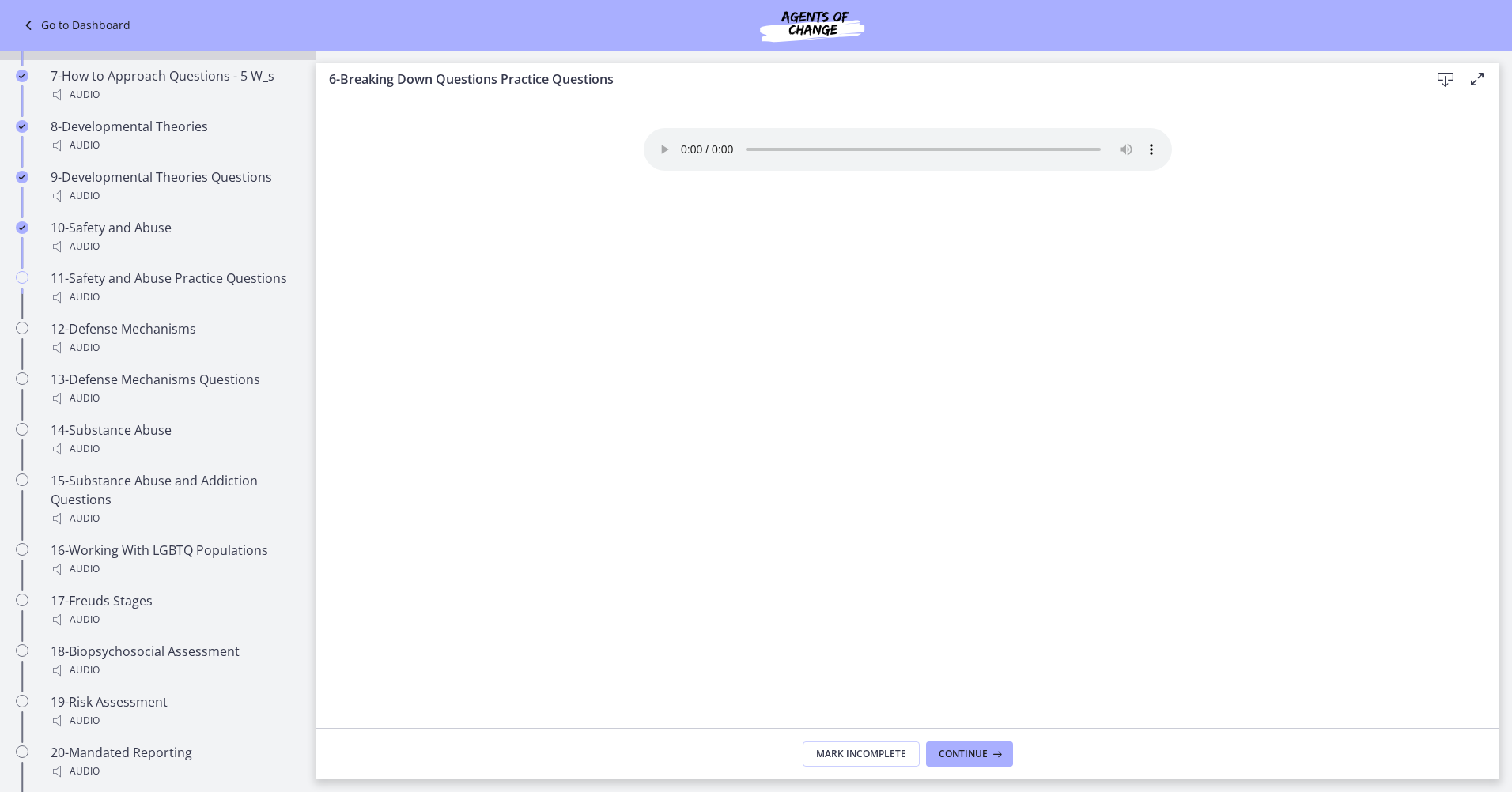 scroll, scrollTop: 1844, scrollLeft: 0, axis: vertical 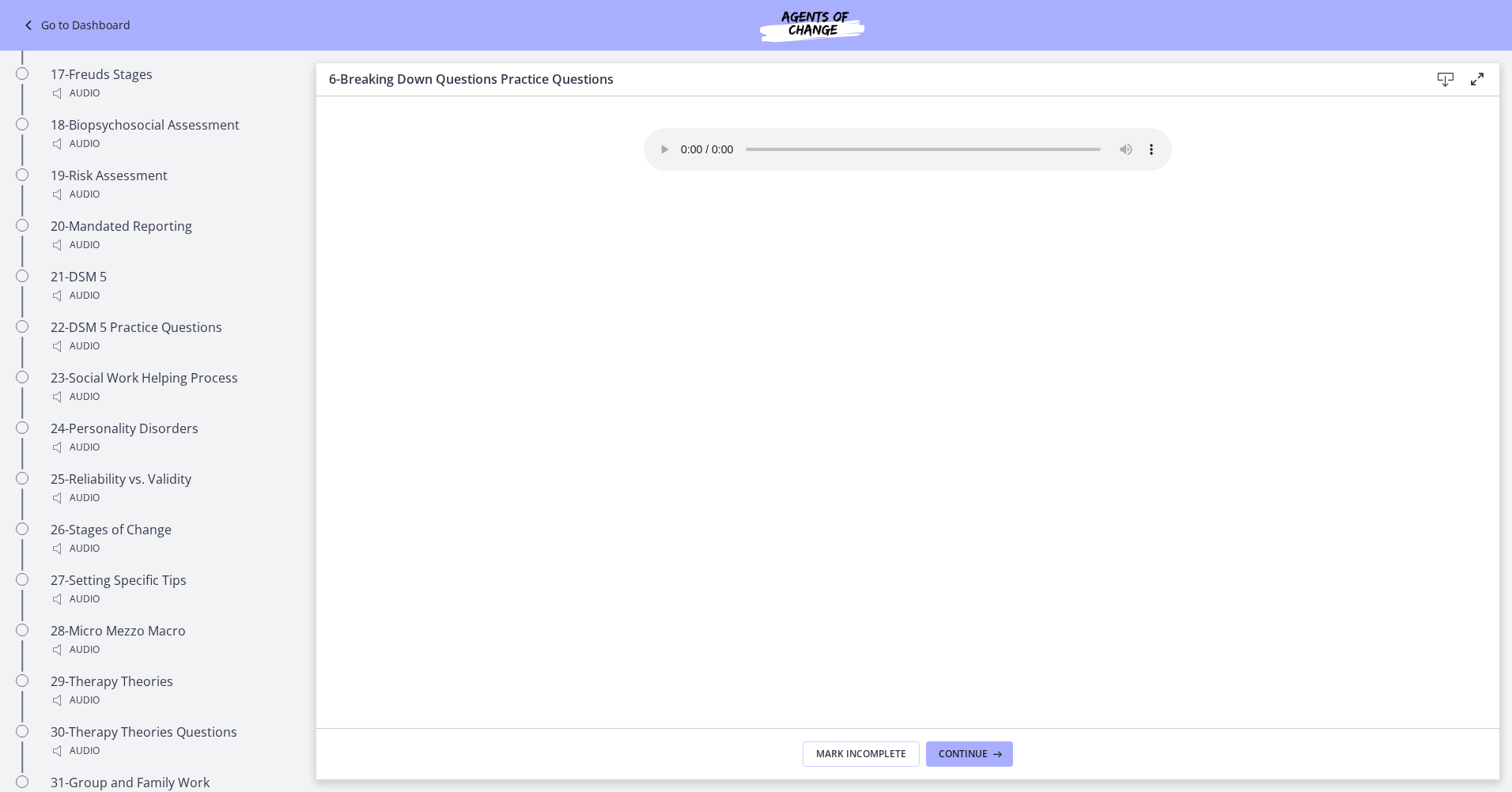type 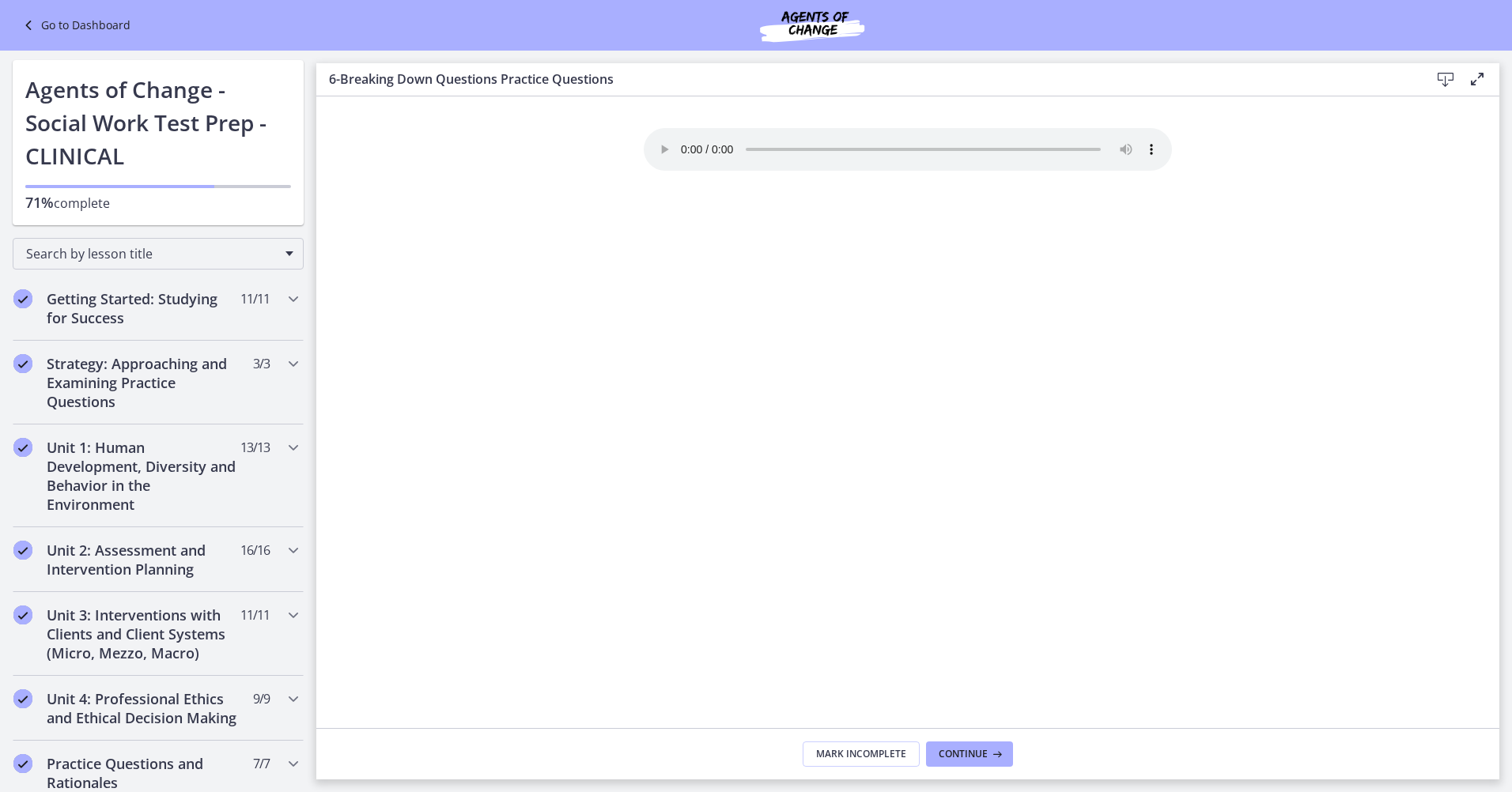 scroll, scrollTop: 0, scrollLeft: 0, axis: both 